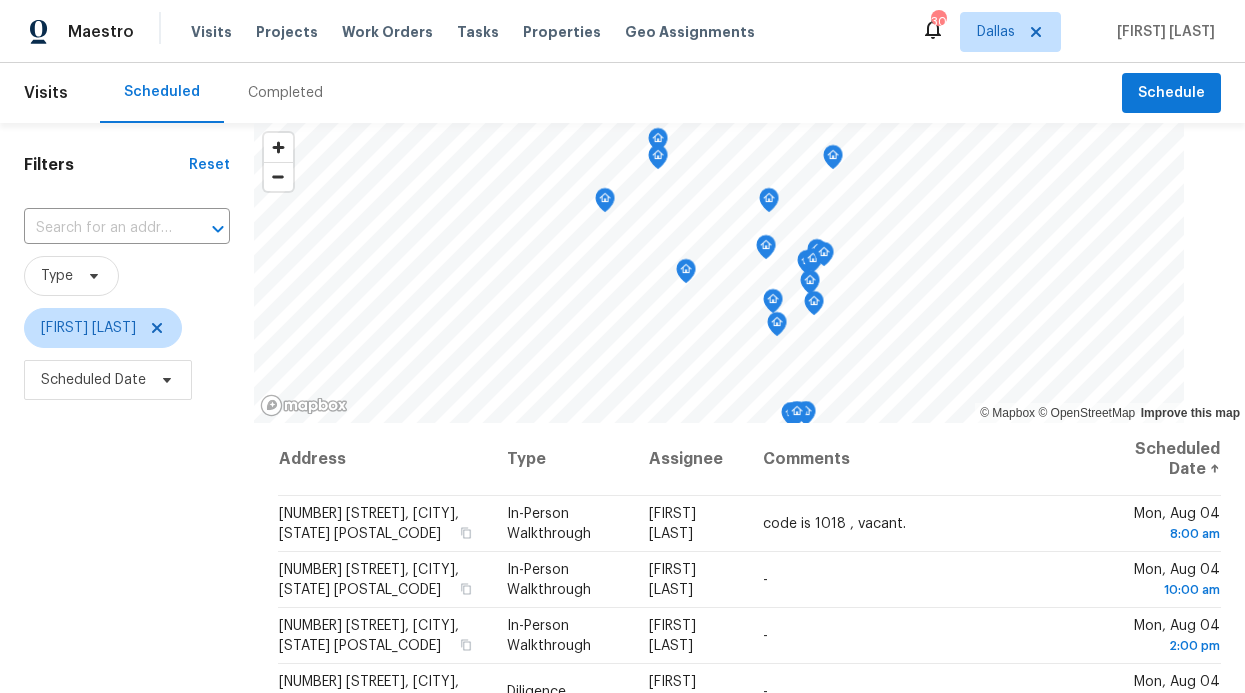 scroll, scrollTop: 0, scrollLeft: 0, axis: both 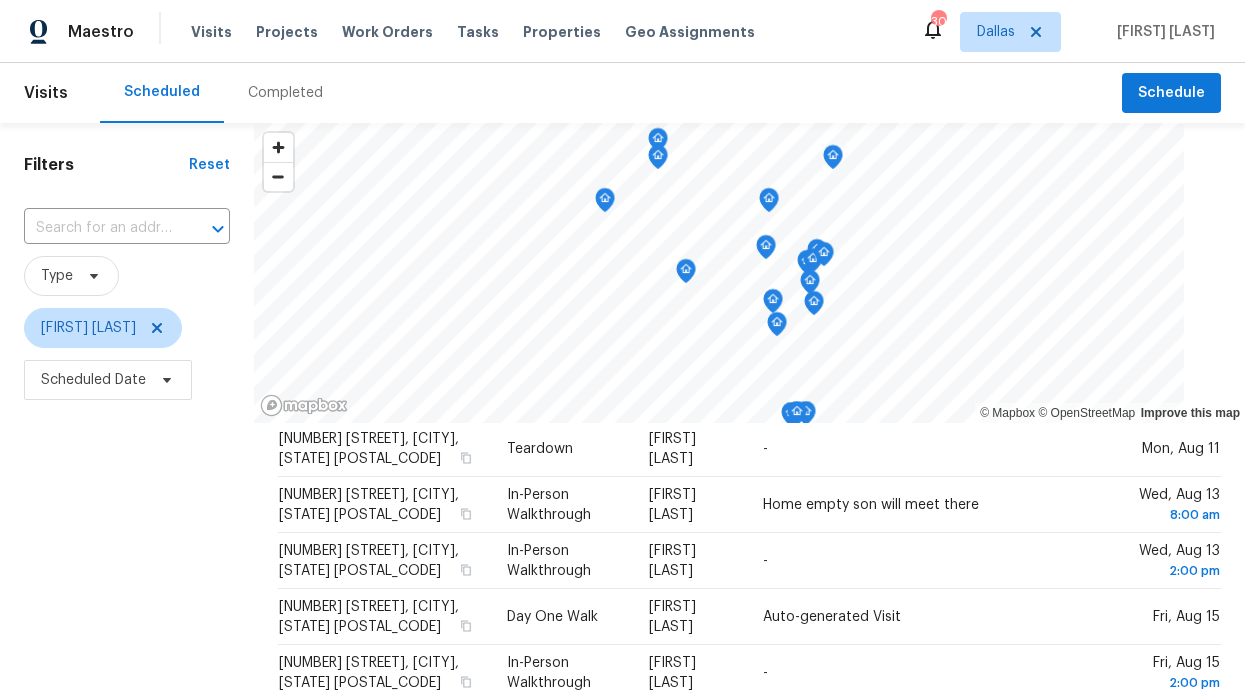 drag, startPoint x: 47, startPoint y: 354, endPoint x: 47, endPoint y: 366, distance: 12 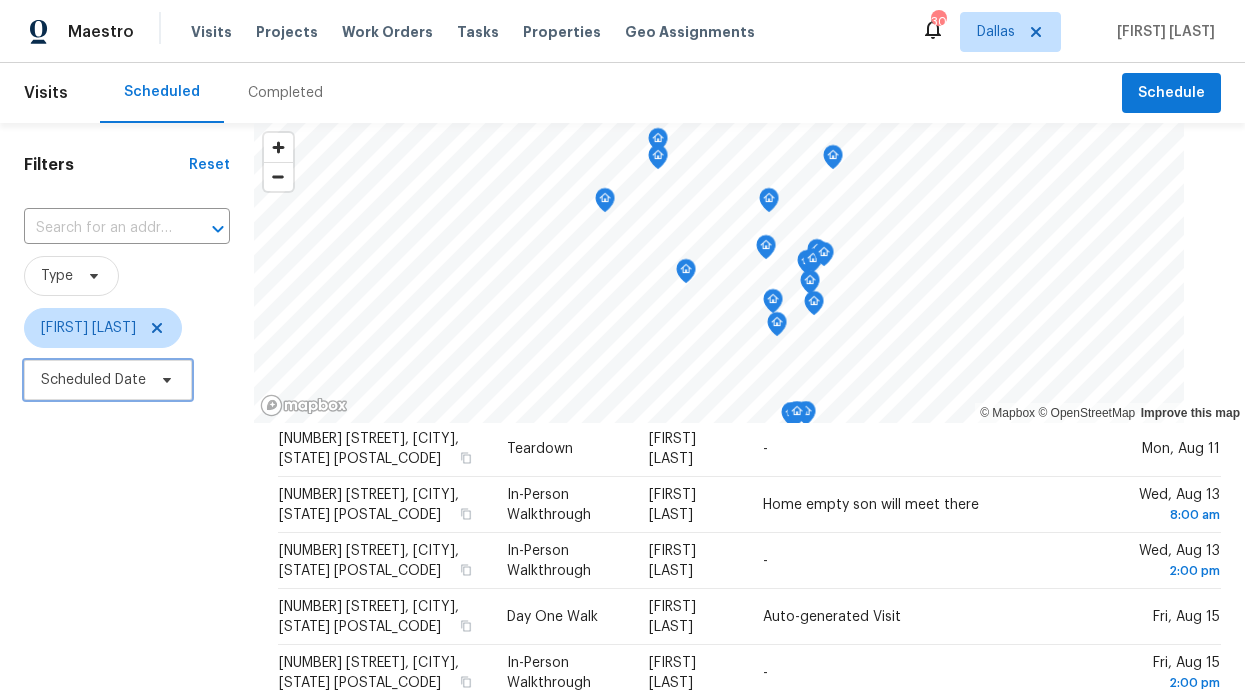 drag, startPoint x: 29, startPoint y: 361, endPoint x: 29, endPoint y: 412, distance: 51 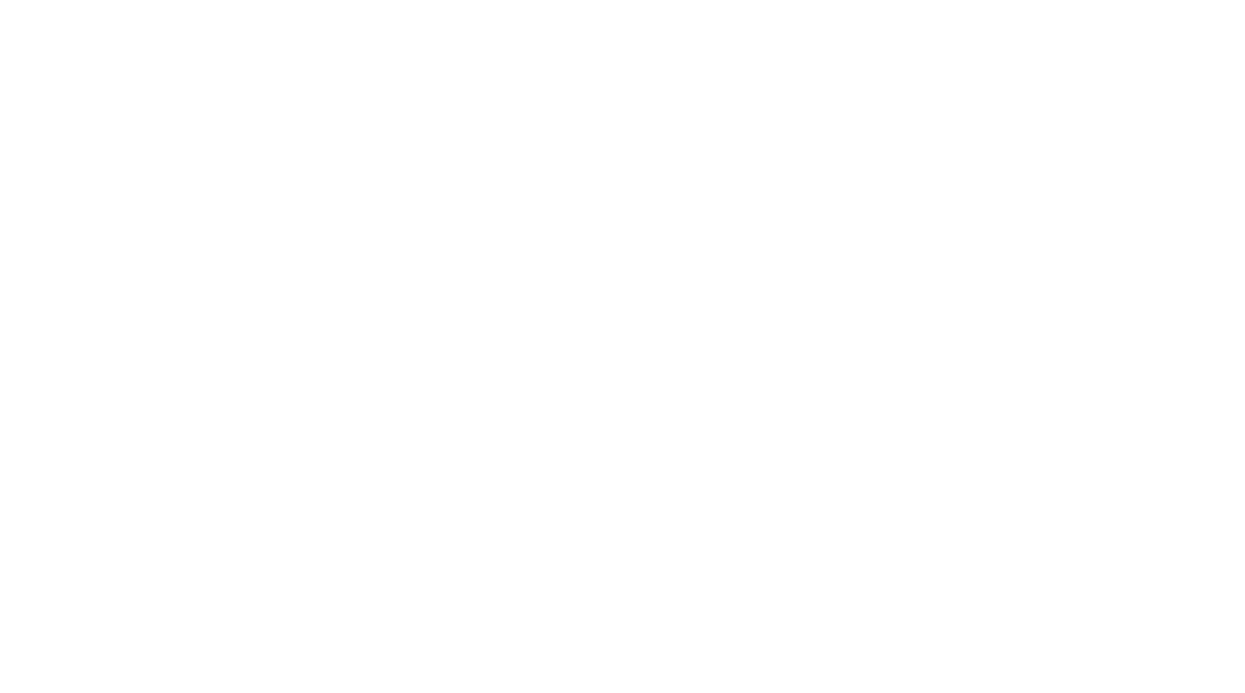 scroll, scrollTop: 0, scrollLeft: 0, axis: both 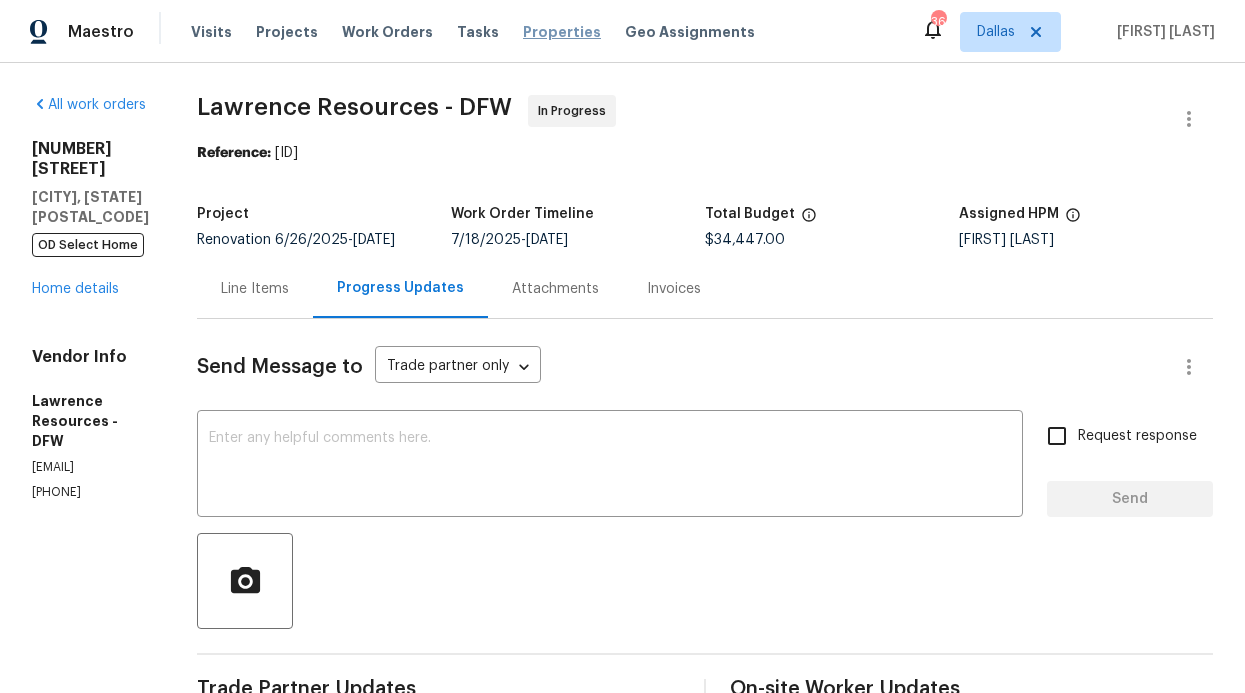 click on "Properties" at bounding box center [562, 32] 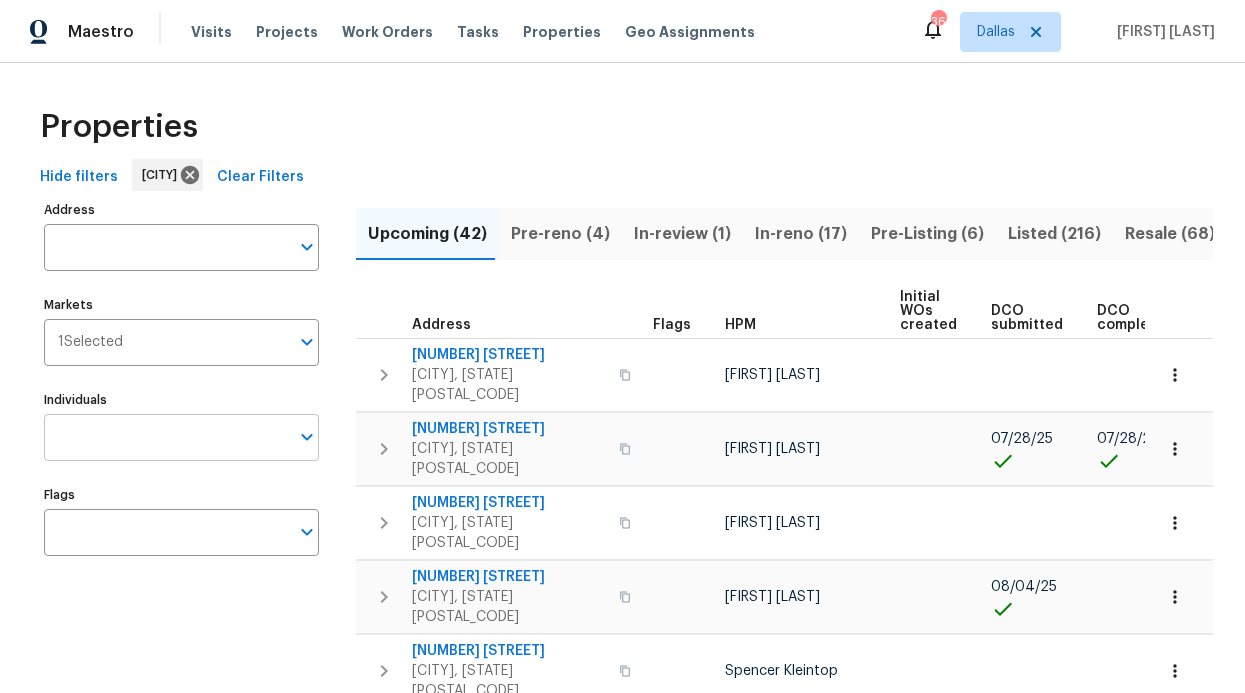 click at bounding box center (166, 437) 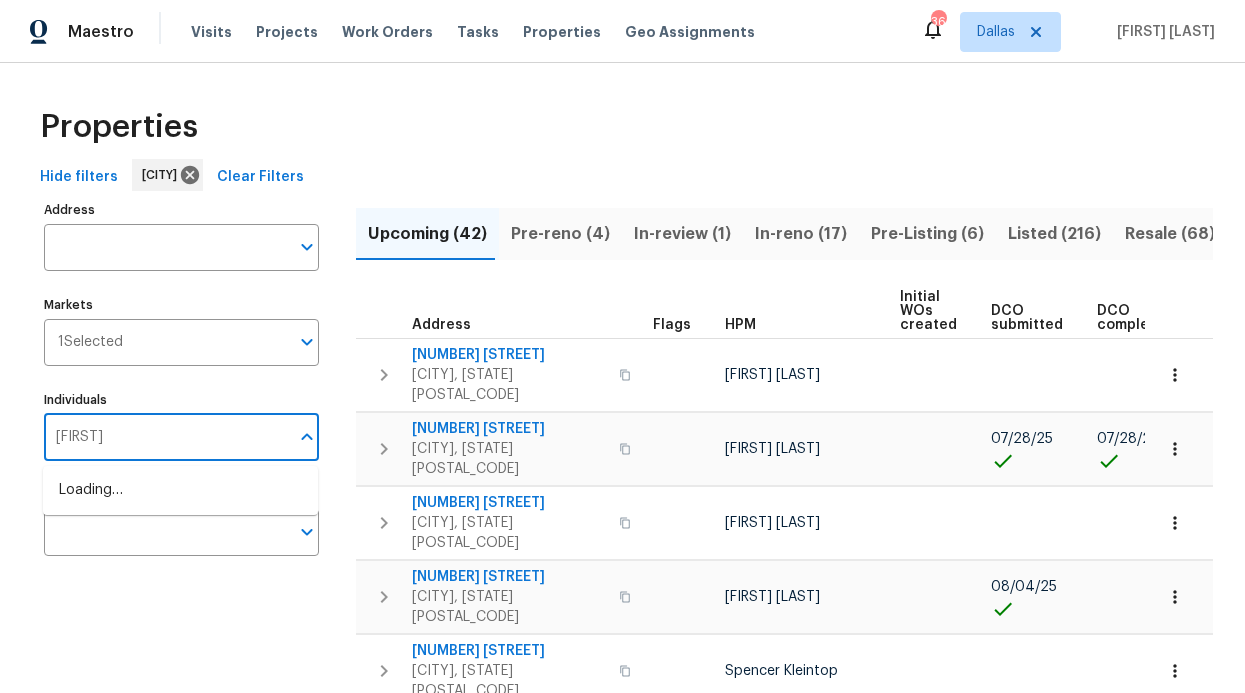 type on "[FIRST]" 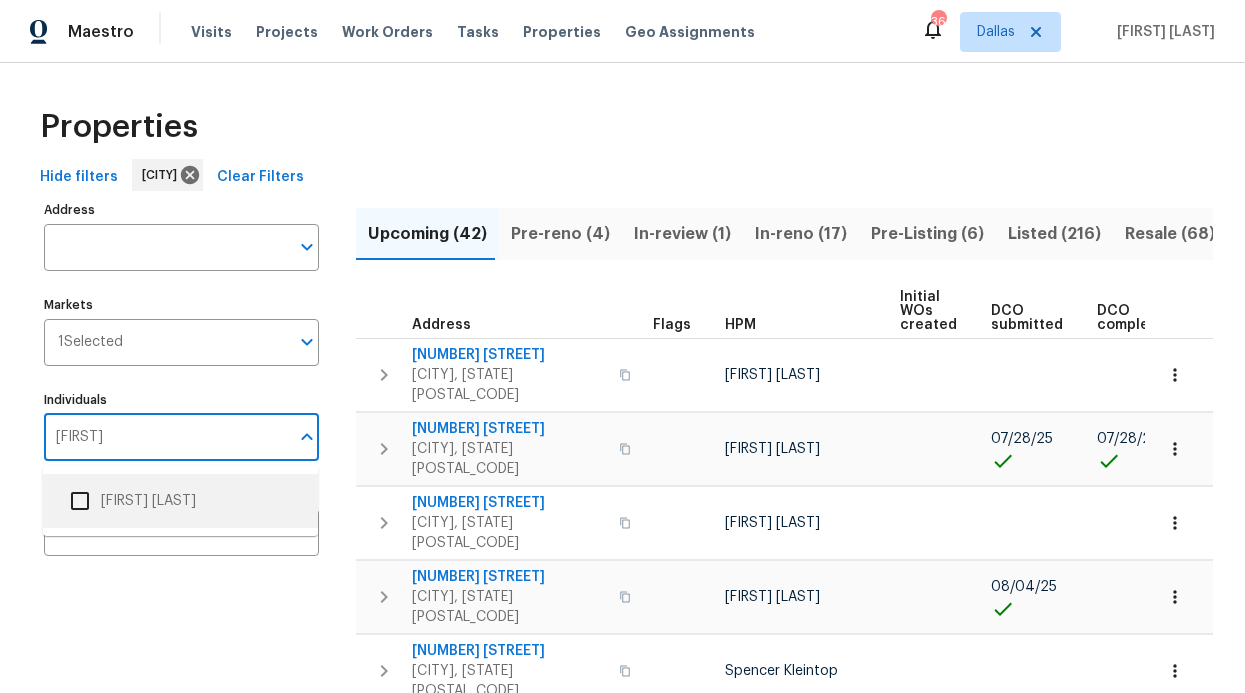 click on "[FIRST] [LAST]" at bounding box center [180, 501] 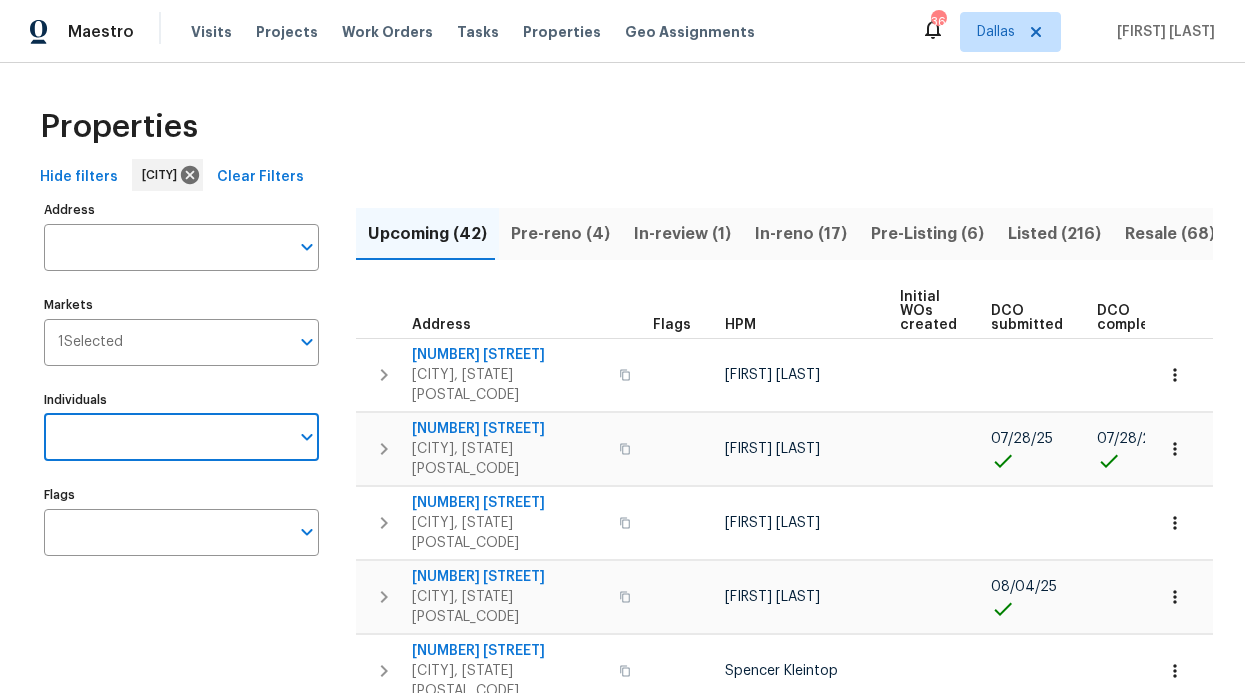click on "Individuals" at bounding box center (166, 437) 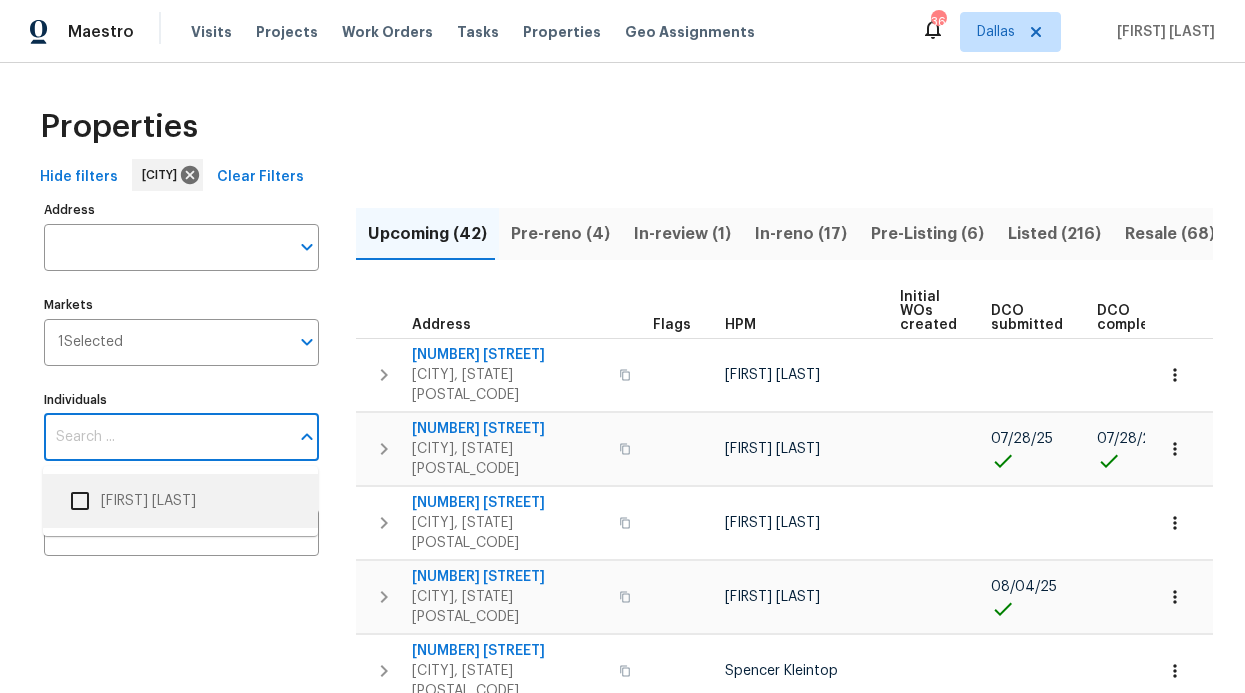 click on "[FIRST] [LAST]" at bounding box center (180, 501) 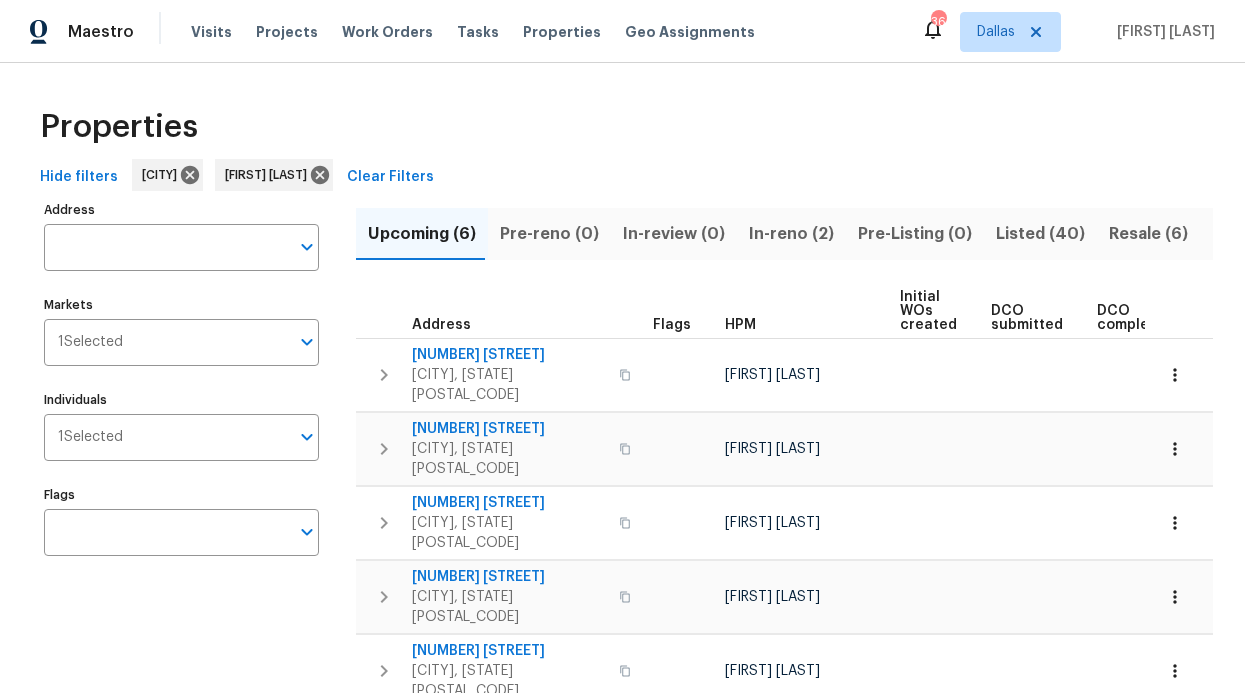 click on "In-reno (2)" at bounding box center (791, 234) 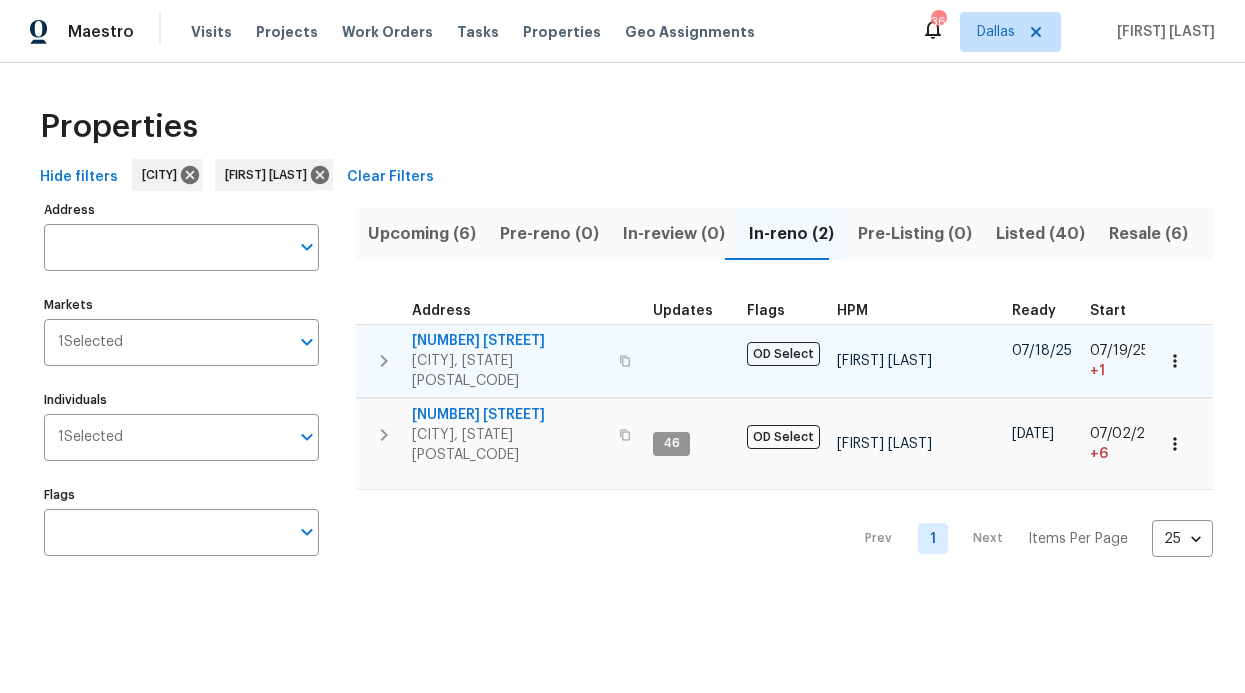 click on "[NUMBER] [STREET]" at bounding box center (509, 341) 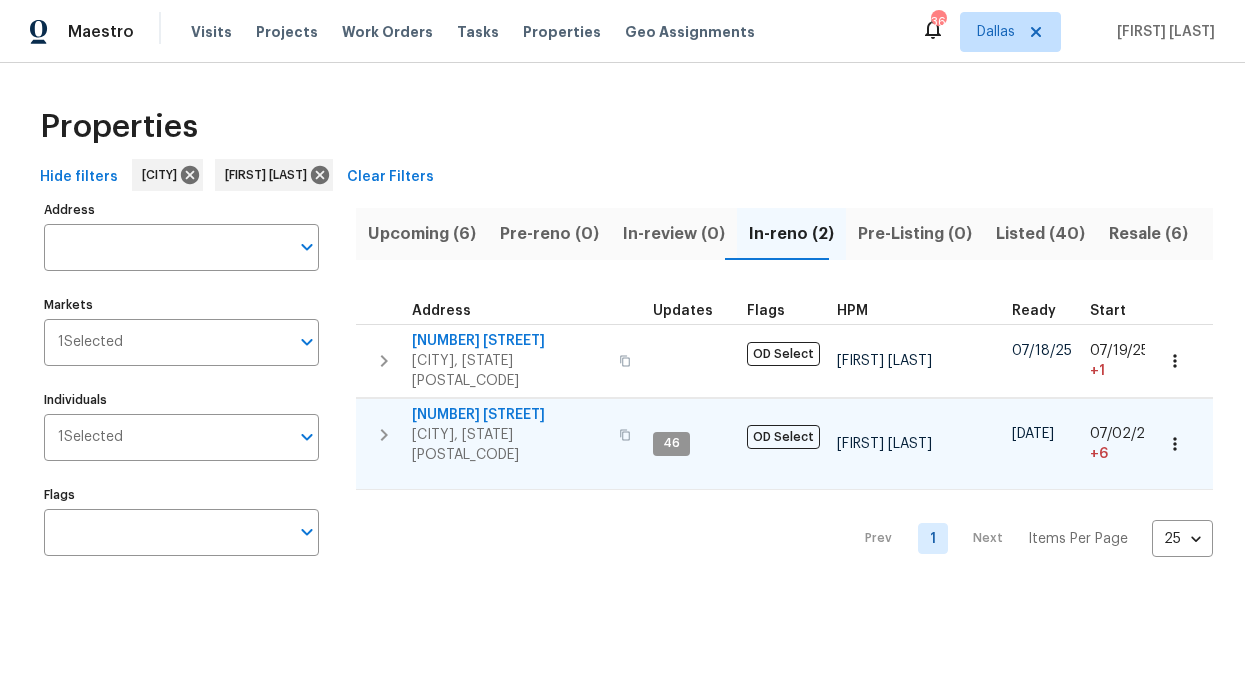 click on "[NUMBER] [STREET]" at bounding box center (509, 415) 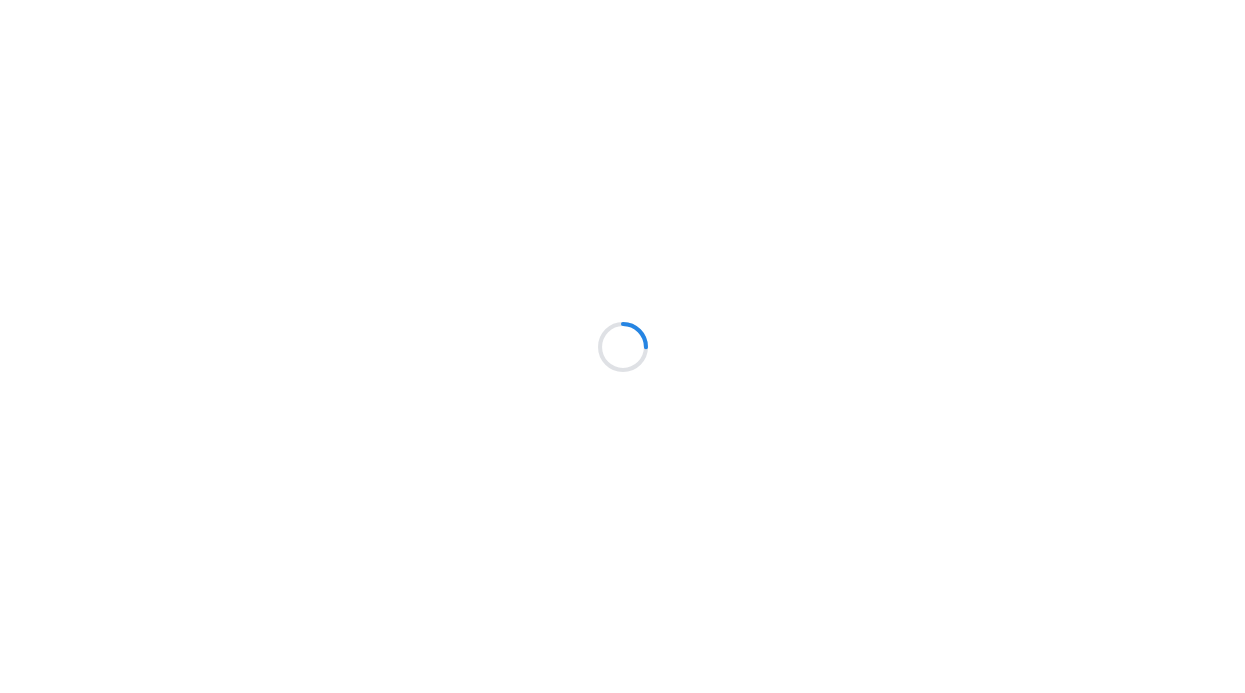 scroll, scrollTop: 0, scrollLeft: 0, axis: both 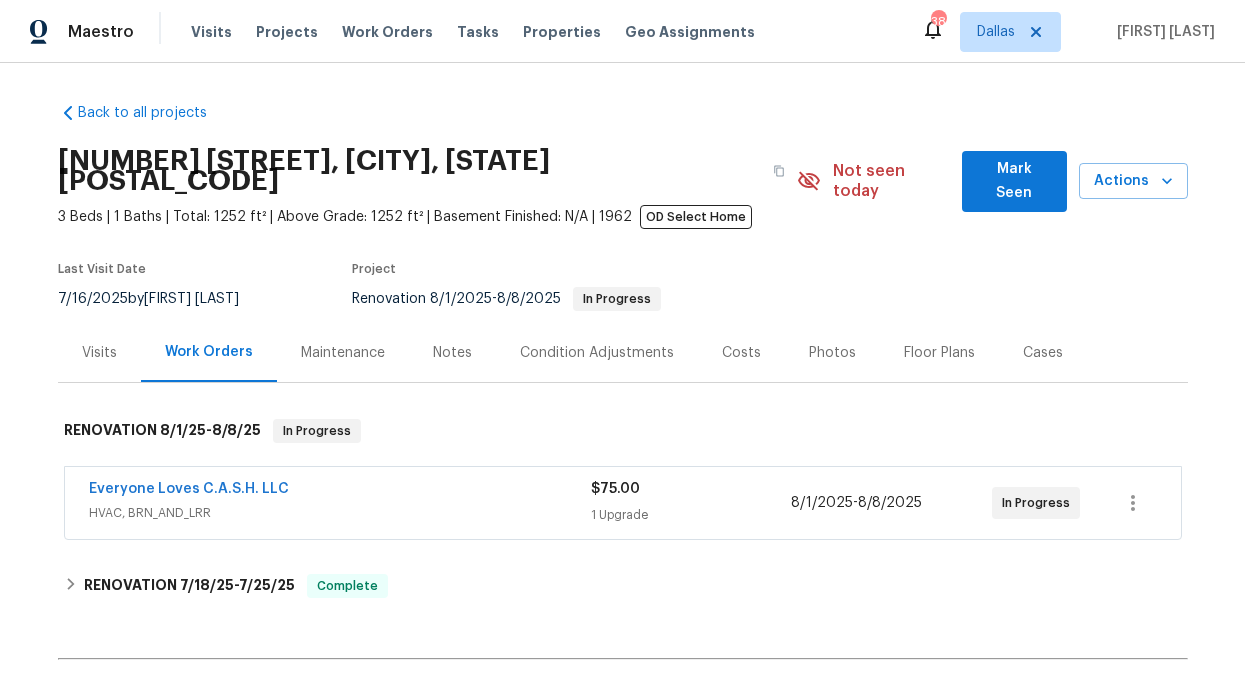 click on "2813 E 15th St, Plano, TX 75074 3 Beds | 1 Baths | Total: 1252 ft² | Above Grade: 1252 ft² | Basement Finished: N/A | 1962 OD Select Home Not seen today Mark Seen Actions" at bounding box center [623, 181] 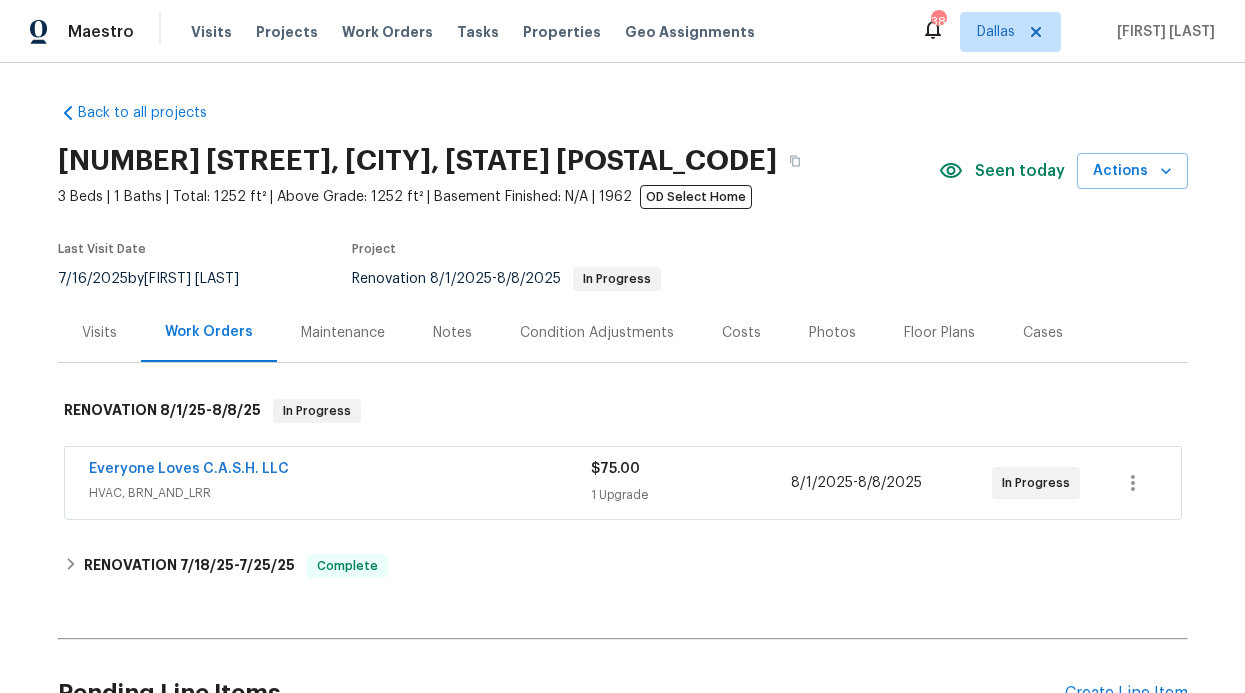 click on "Condition Adjustments" at bounding box center (597, 332) 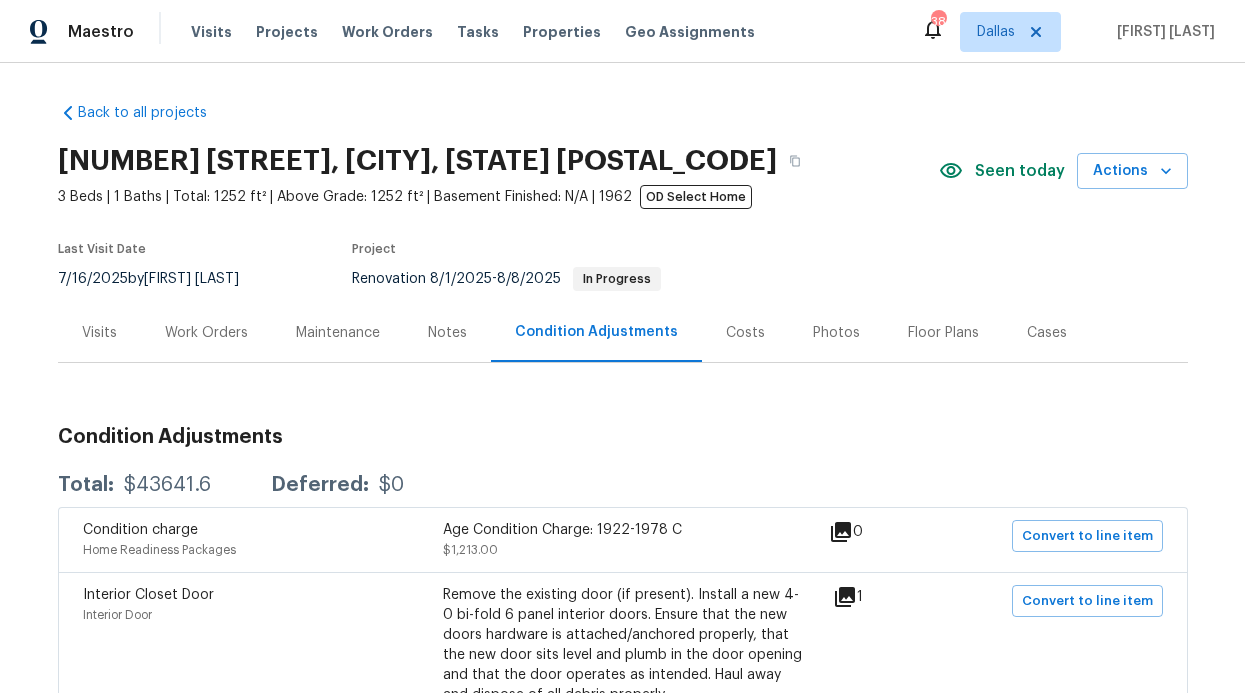 click on "Notes" at bounding box center [447, 333] 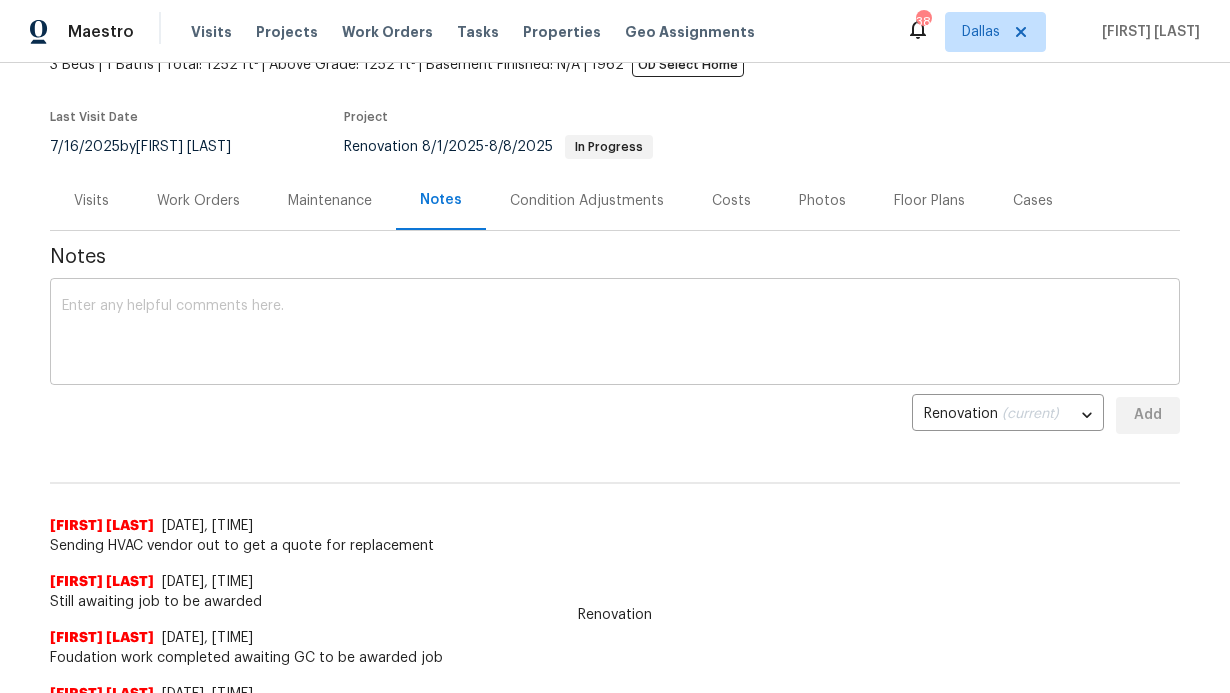 scroll, scrollTop: 137, scrollLeft: 0, axis: vertical 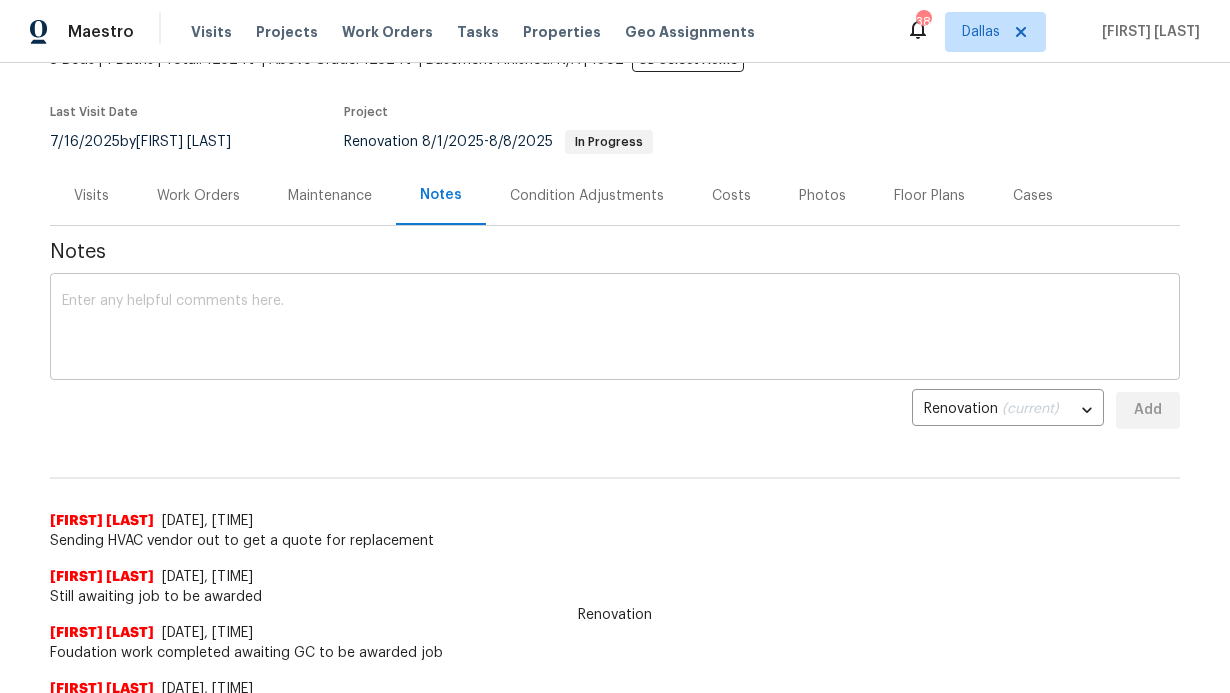 click on "x ​" at bounding box center [615, 329] 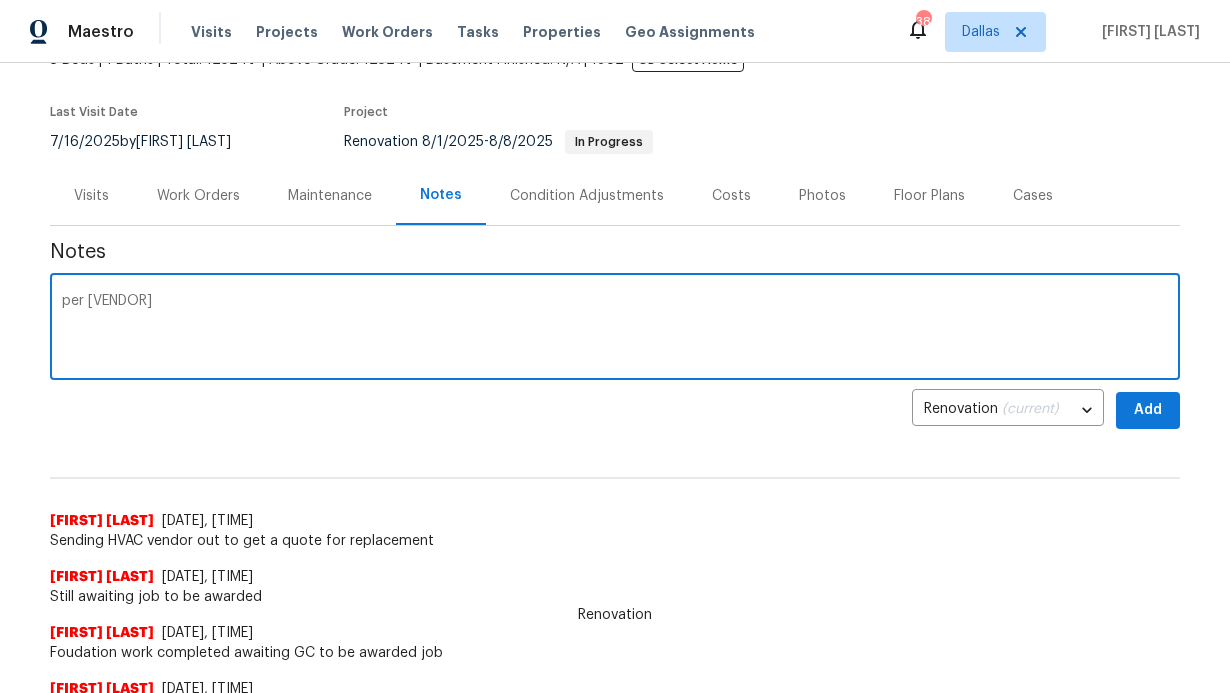 paste on "Quote to replace system. $5,884.00 Diagnostic Fee 1.0 $0.00 $0.00 price system replacement Please give a quote Tech Notes: 1.0 $0.00 $0.00 On service check out found a compressor going out. Only maintaing a 12 degree Td. Will quote a new system. Goodman R32ac 14.3 seer 2.5 ton Gas Complete Upflow 1.0 $4,840.00 $4,840.00 GLXS4BA3010A* CHPTA3026B3A* GM9S800603BNA* Clean Up kit 1.0 $356.00 $356.00 RX-11 Flush 3/8 inch drier Demo and Haul off 1.0 $500.00 $500.00 Warranty 1.0 $188.00 $188.00 1 year labor Subtotal $5,884.0" 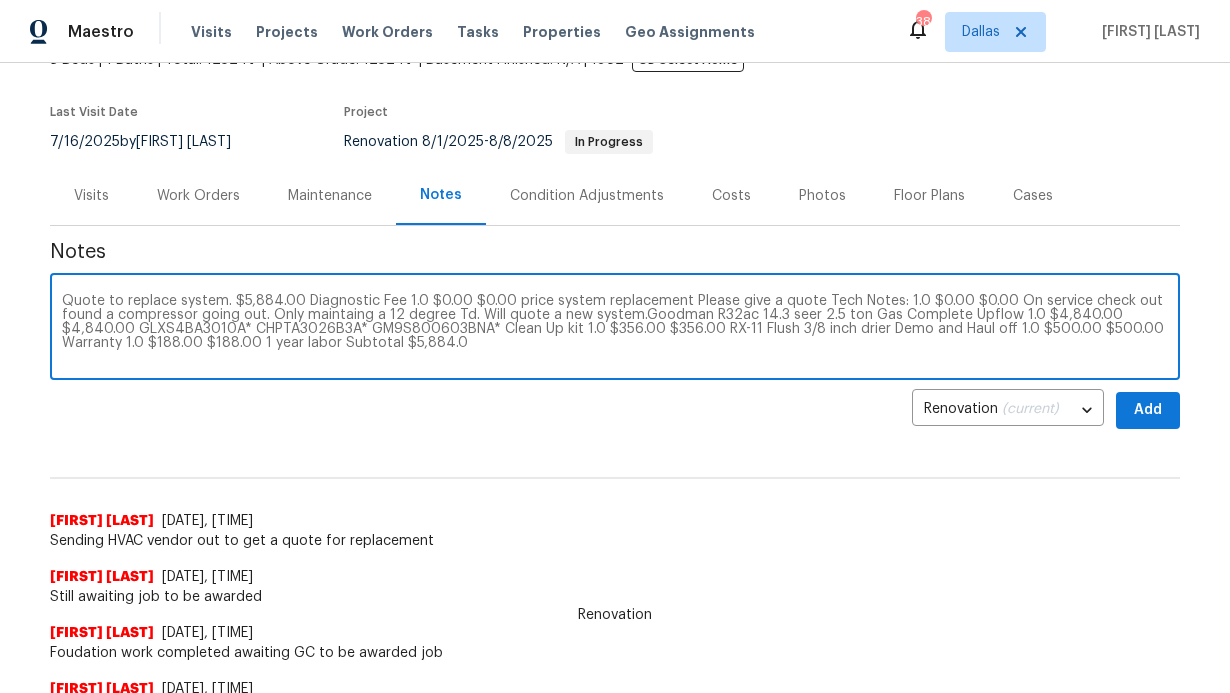type on "per Vendor"Quote to replace system. $5,884.00 Diagnostic Fee 1.0 $0.00 $0.00 price system replacement Please give a quote Tech Notes: 1.0 $0.00 $0.00 On service check out found a compressor going out. Only maintaing a 12 degree Td. Will quote a new system. Goodman R32ac 14.3 seer 2.5 ton Gas Complete Upflow 1.0 $4,840.00 $4,840.00 GLXS4BA3010A* CHPTA3026B3A* GM9S800603BNA* Clean Up kit 1.0 $356.00 $356.00 RX-11 Flush 3/8 inch drier Demo and Haul off 1.0 $500.00 $500.00 Warranty 1.0 $188.00 $188.00 1 year labor Subtotal $5,884.0"" 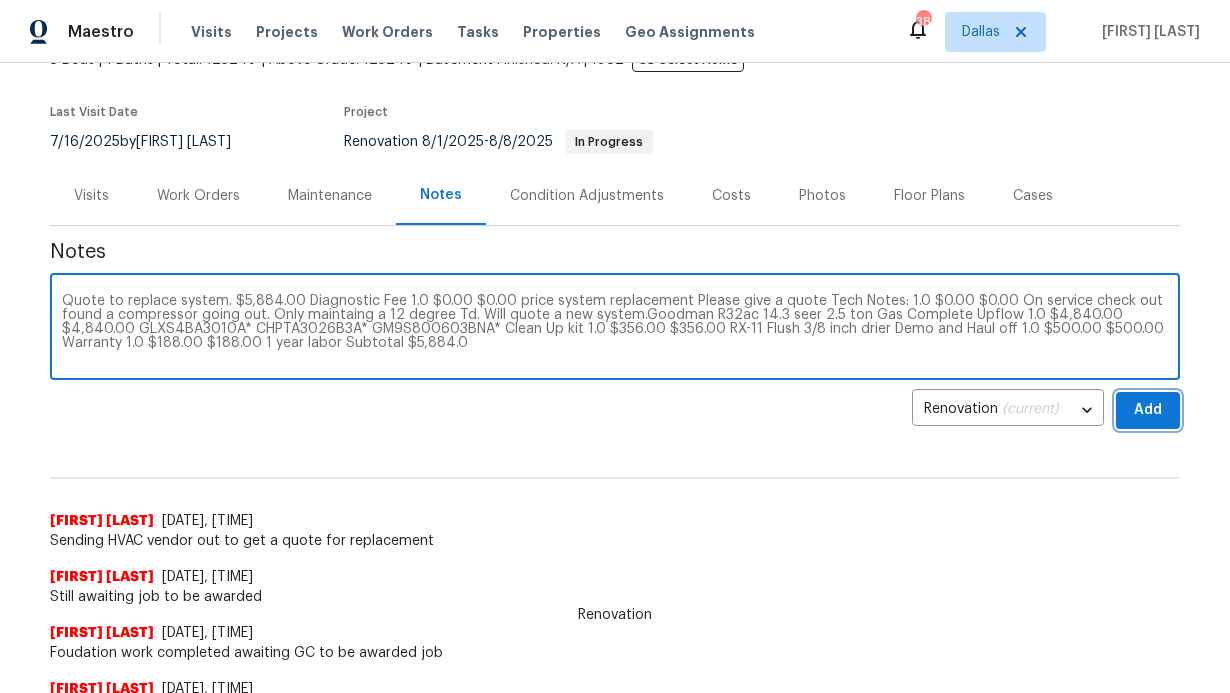 click on "Add" at bounding box center (1148, 410) 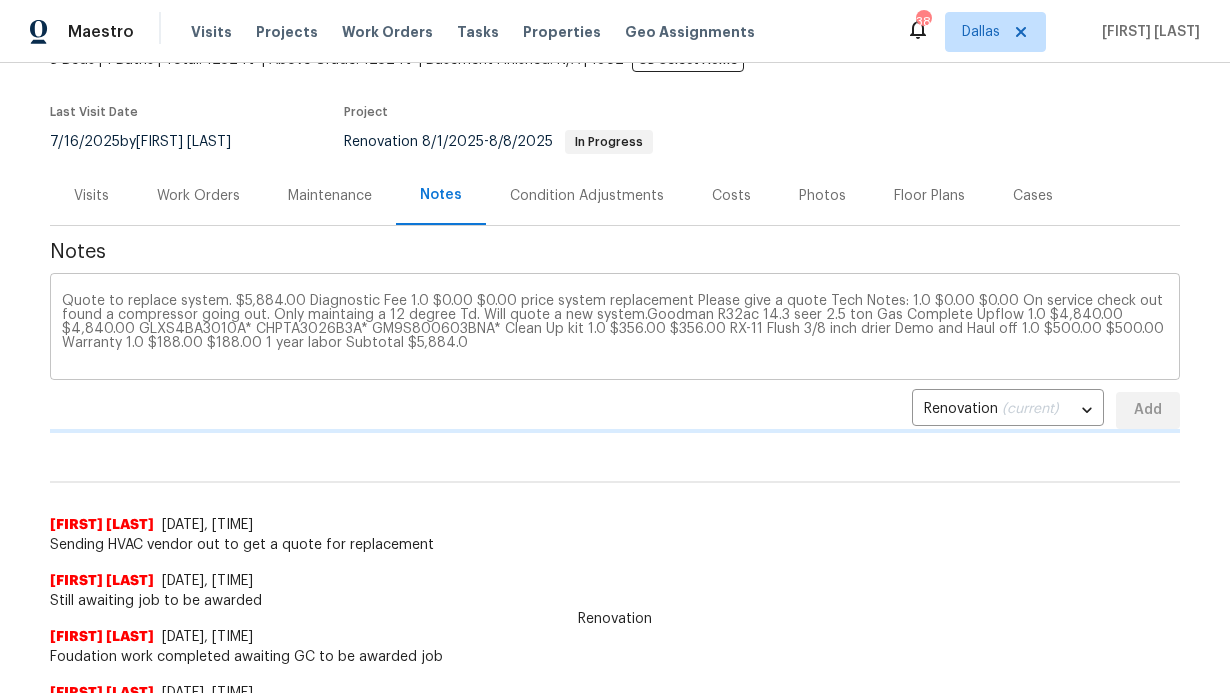 type 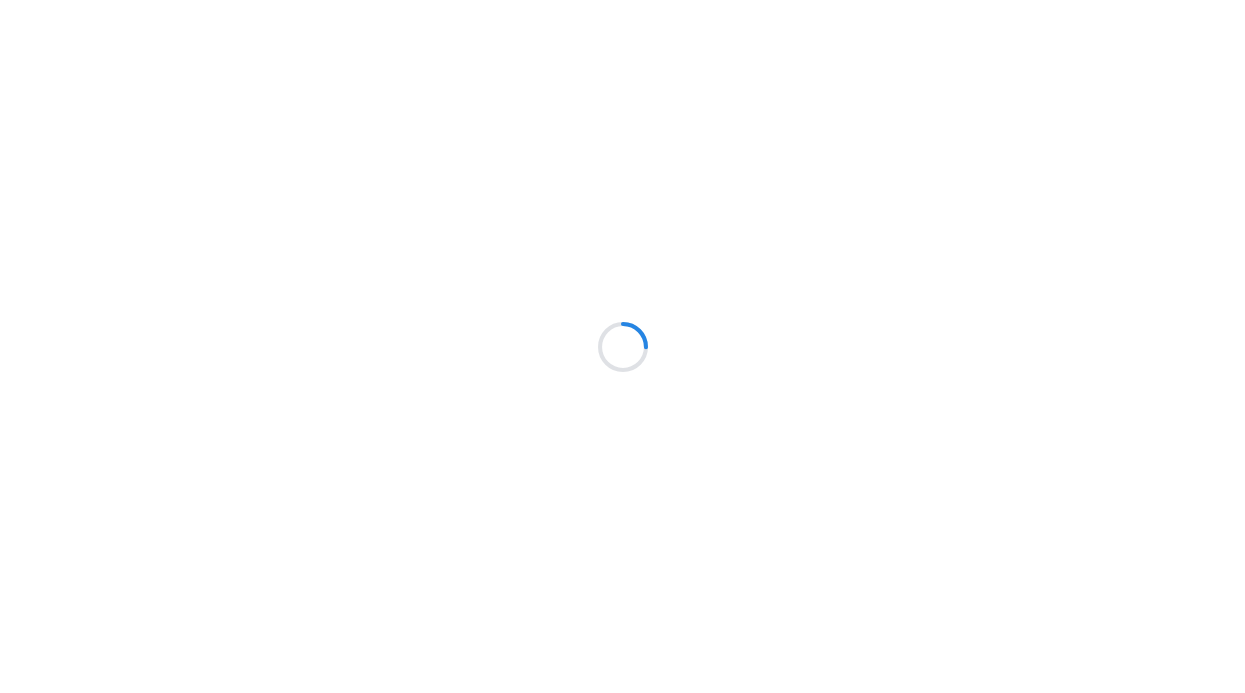 scroll, scrollTop: 0, scrollLeft: 0, axis: both 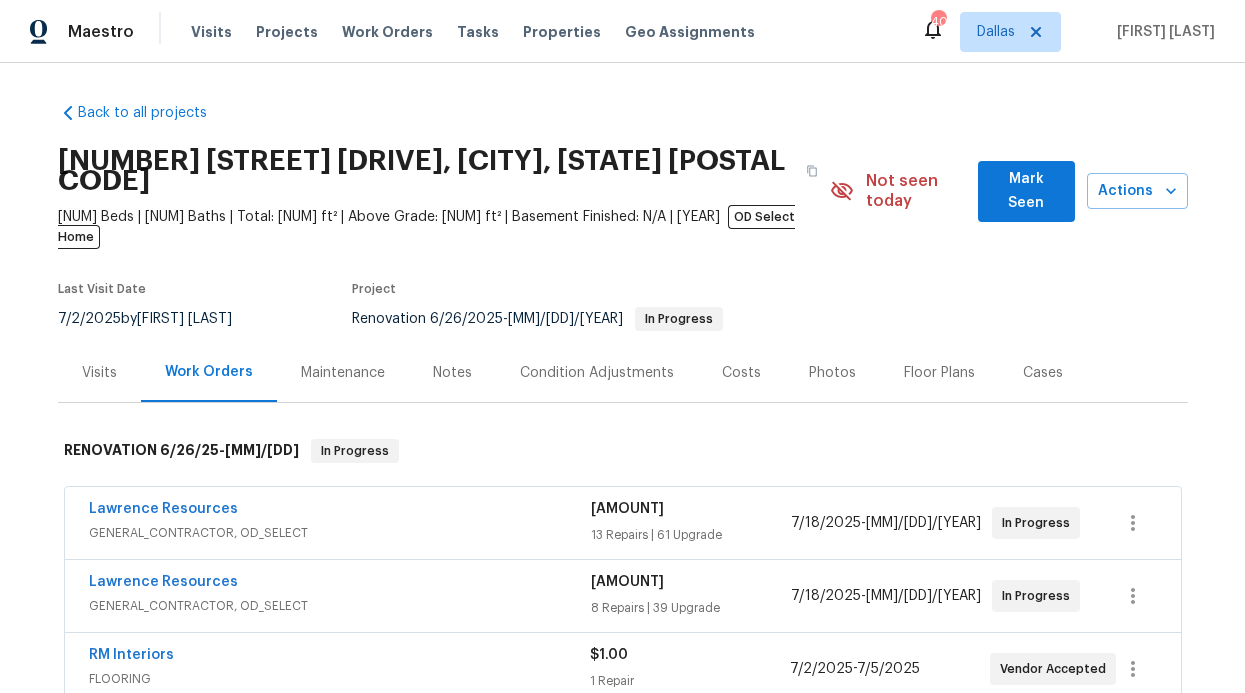 click on "6211 Crested Butte Dr, Dallas, TX 75252 3 Beds | 2 Baths | Total: 2149 ft² | Above Grade: 2149 ft² | Basement Finished: N/A | 1985 OD Select Home Not seen today Mark Seen Actions" at bounding box center [623, 191] 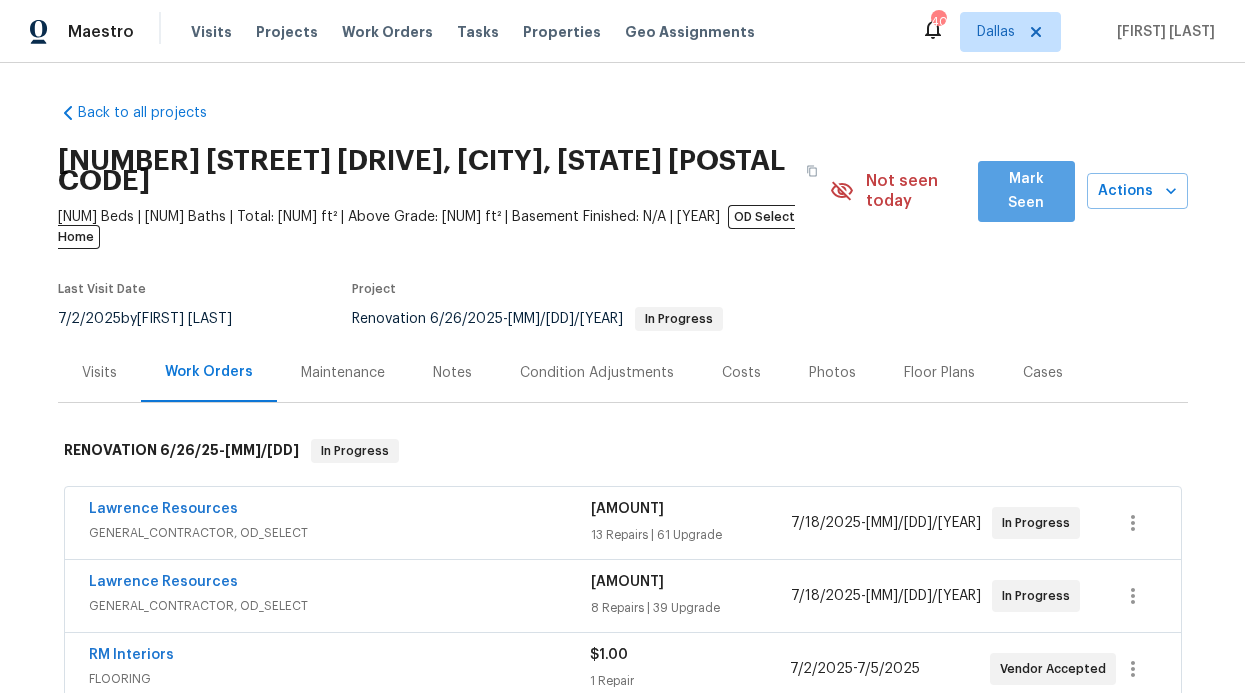 click on "Mark Seen" at bounding box center [1026, 191] 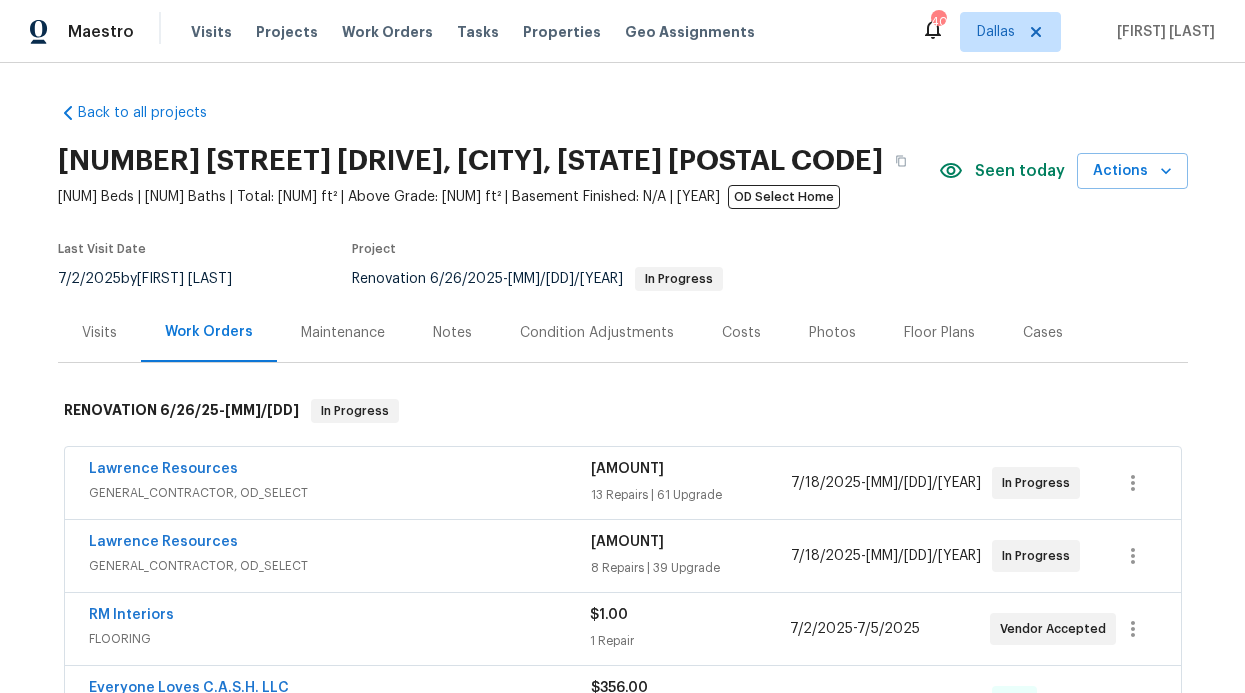 click on "Condition Adjustments" at bounding box center [597, 332] 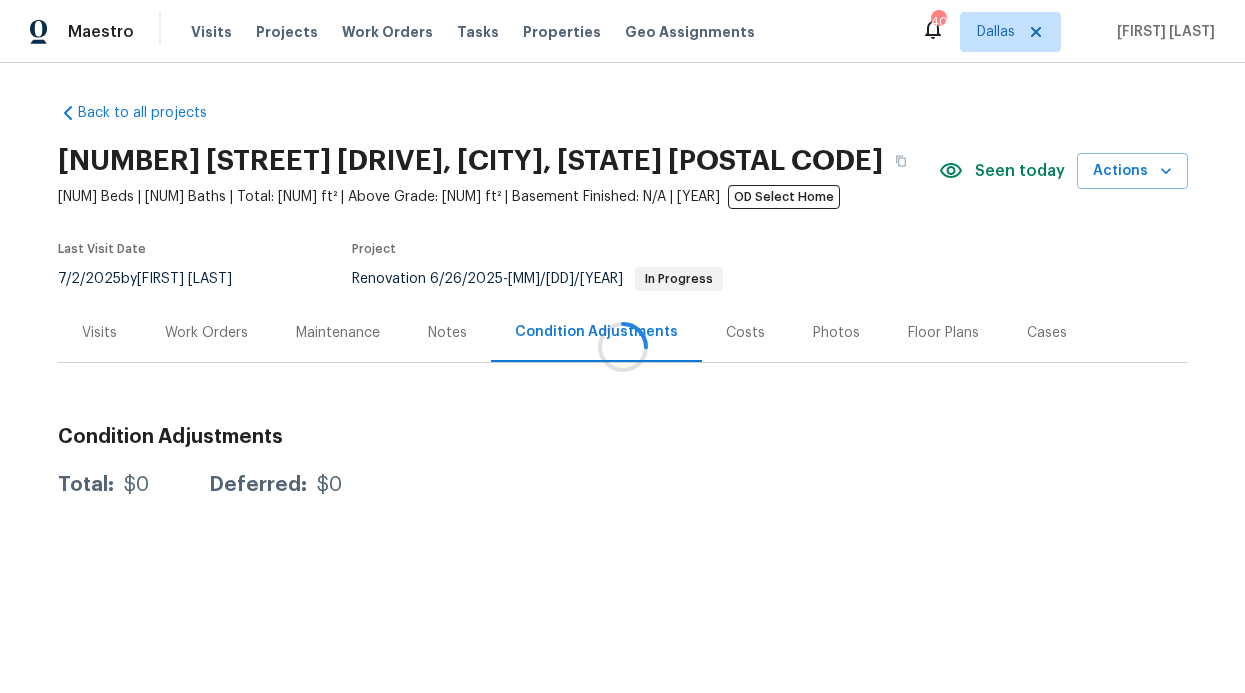 click at bounding box center (622, 346) 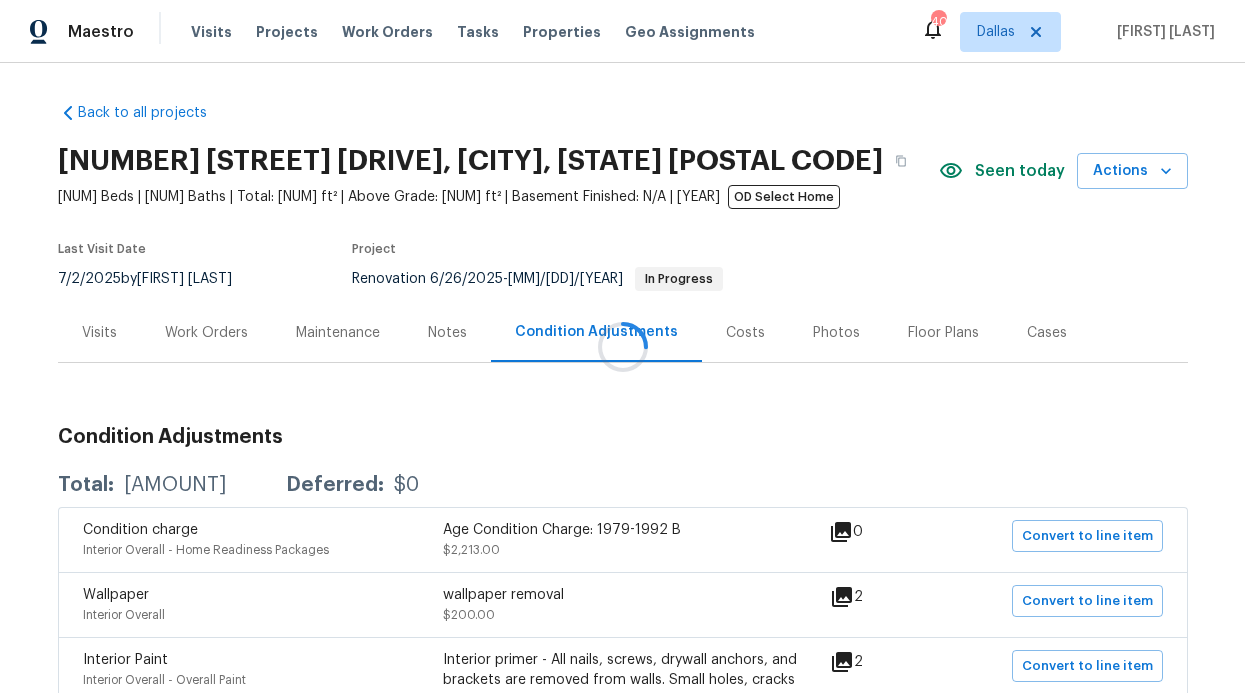 click at bounding box center (622, 346) 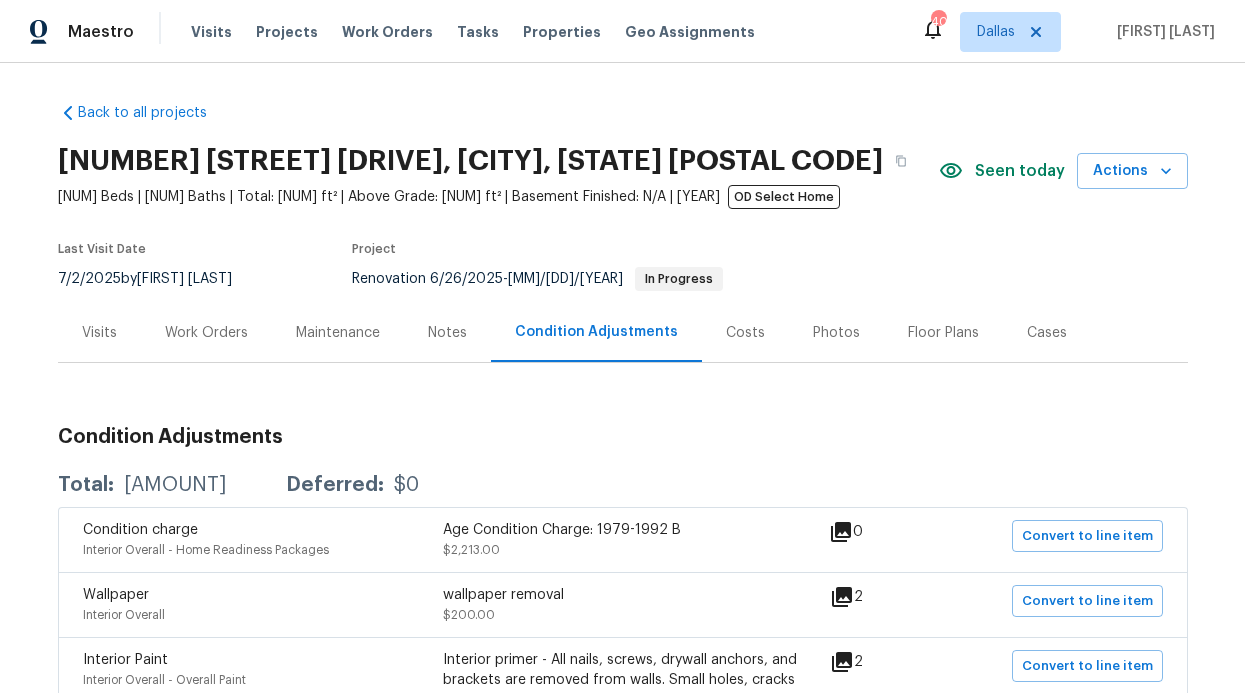 click on "Notes" at bounding box center [447, 333] 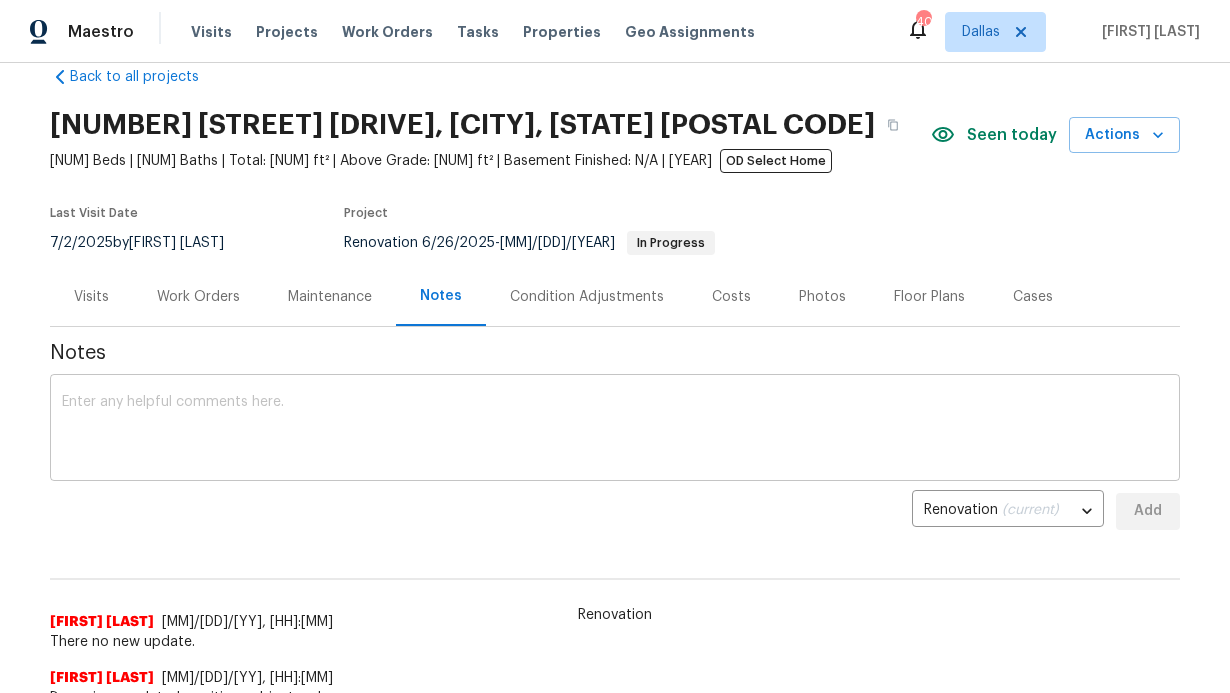 scroll, scrollTop: 36, scrollLeft: 0, axis: vertical 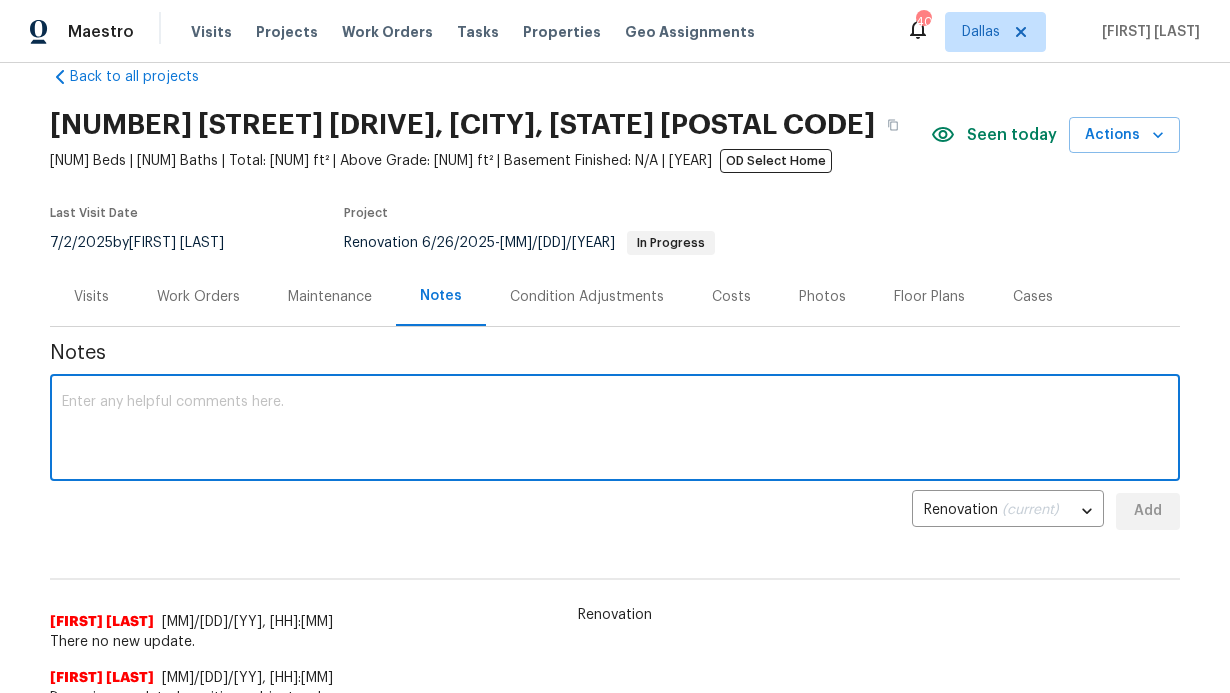 click at bounding box center (615, 430) 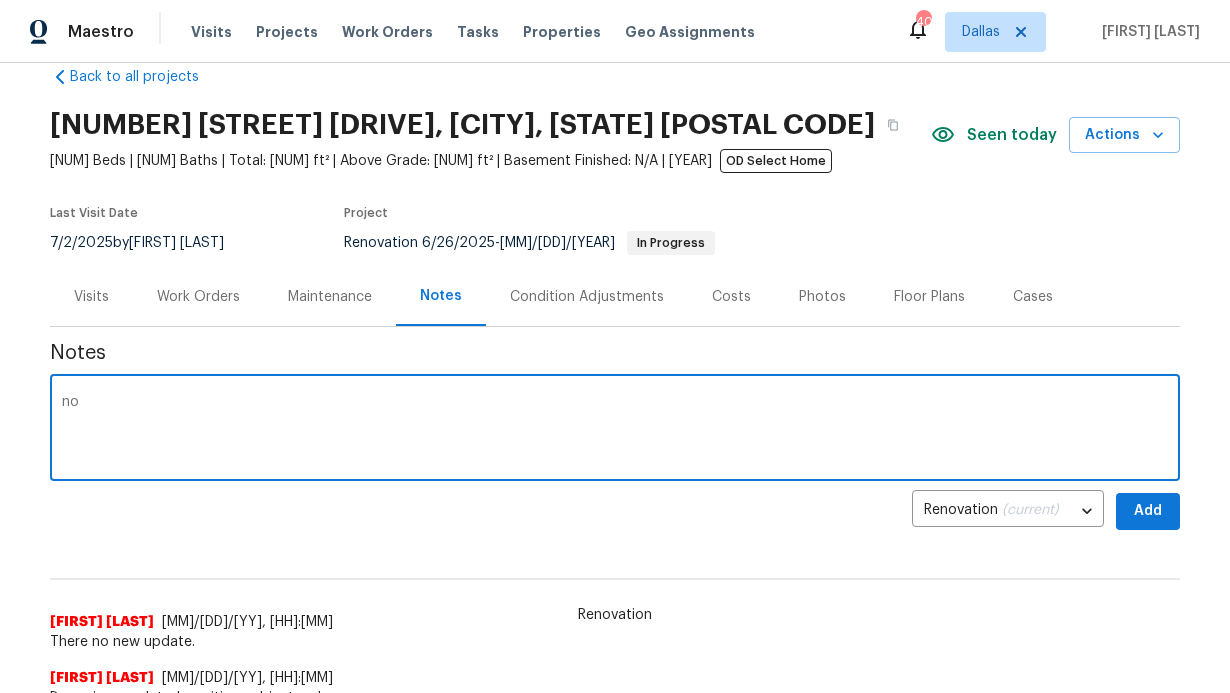 type on "n" 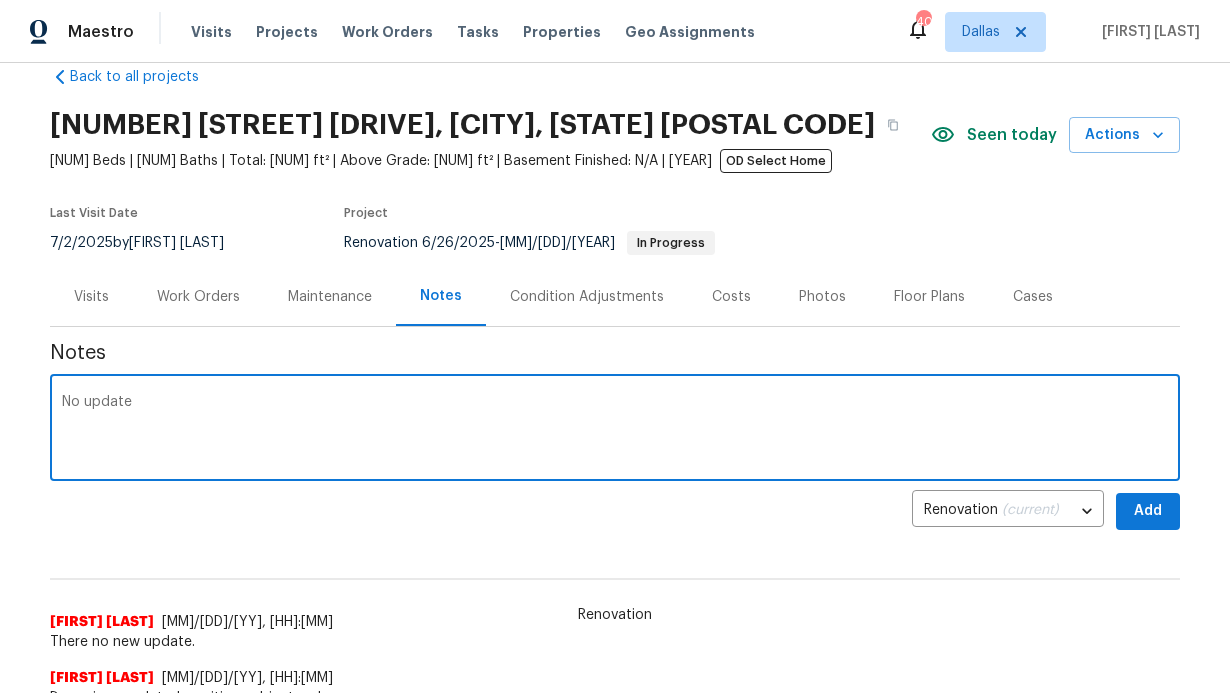 type on "No update" 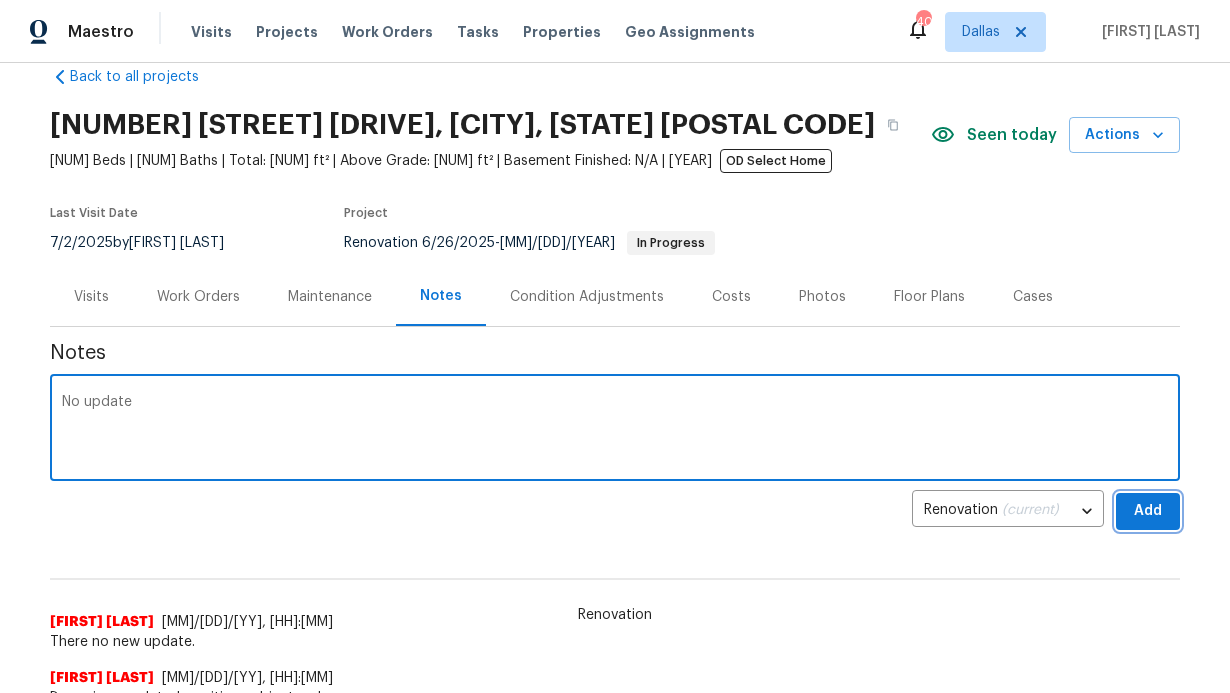 click on "Add" at bounding box center (1148, 511) 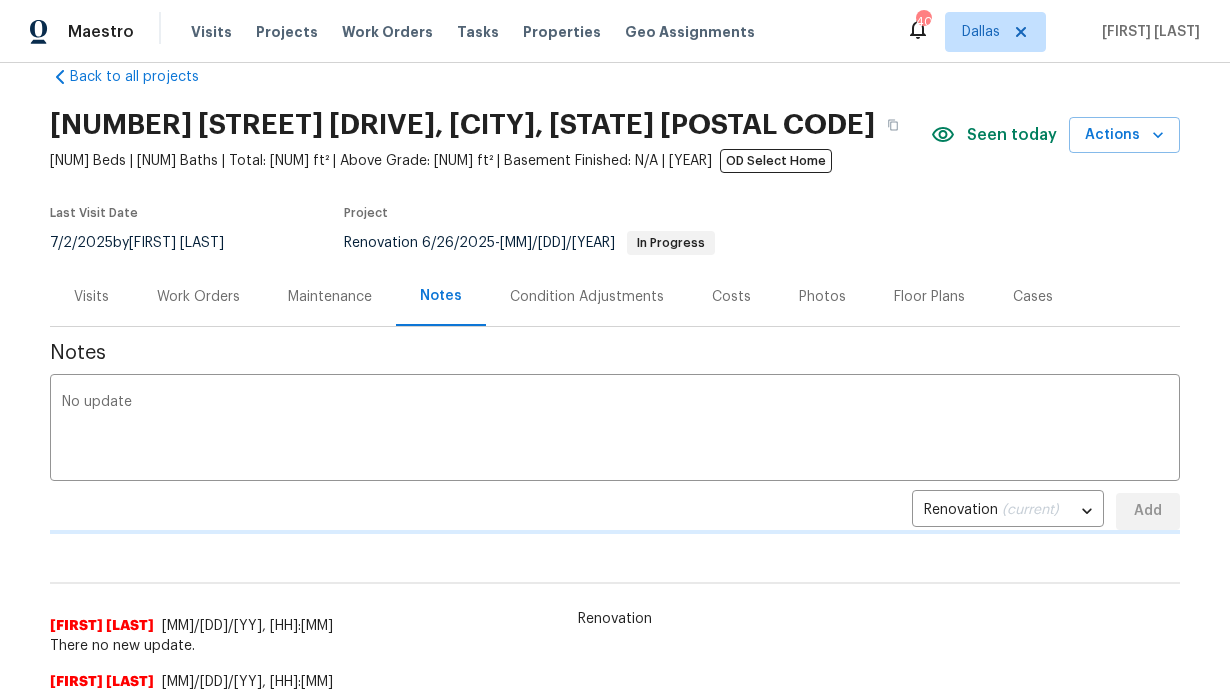 type 